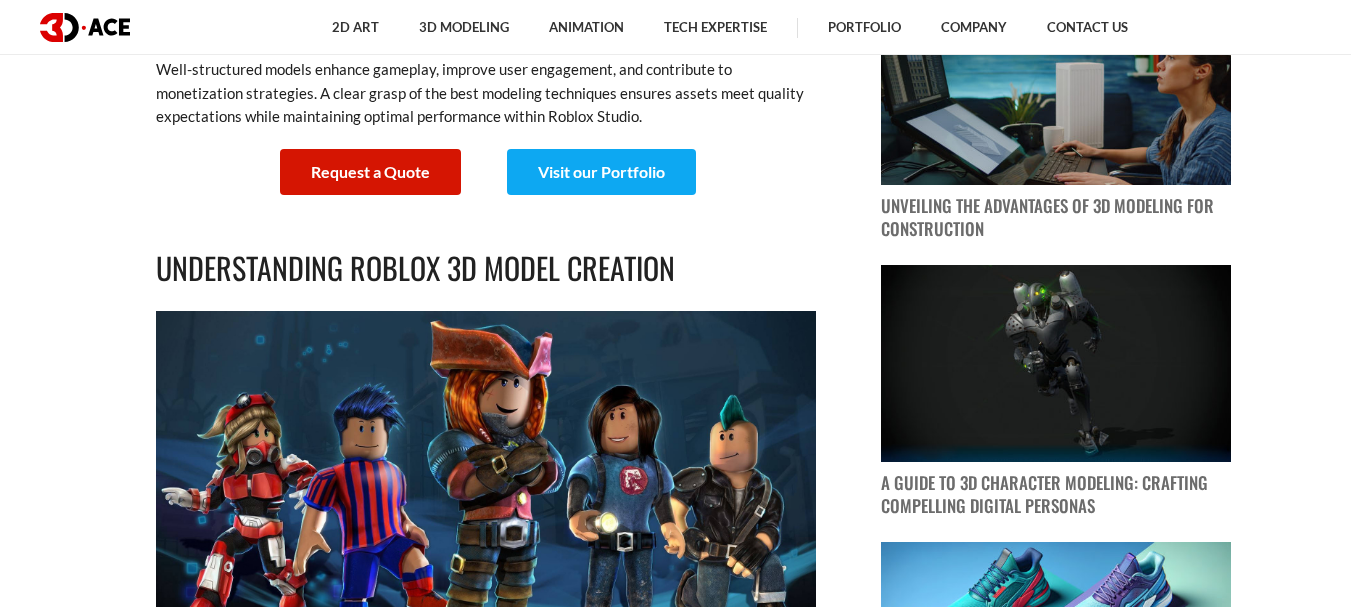 scroll, scrollTop: 1000, scrollLeft: 0, axis: vertical 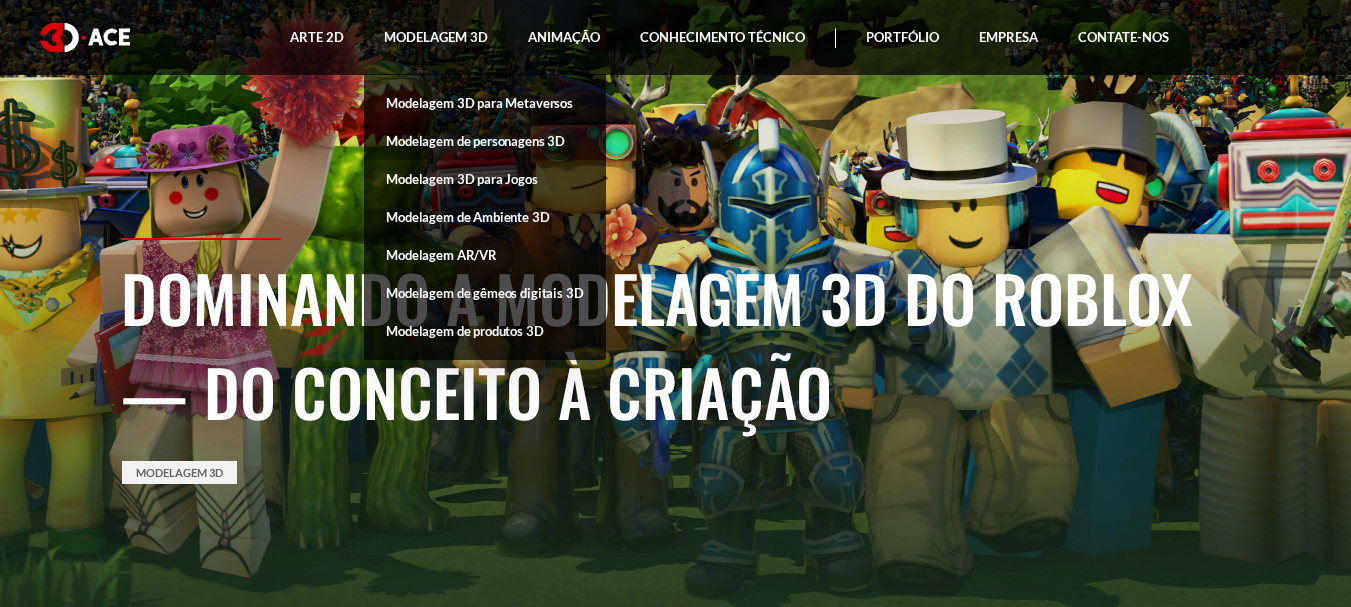click on "Modelagem de personagens 3D" at bounding box center [475, 141] 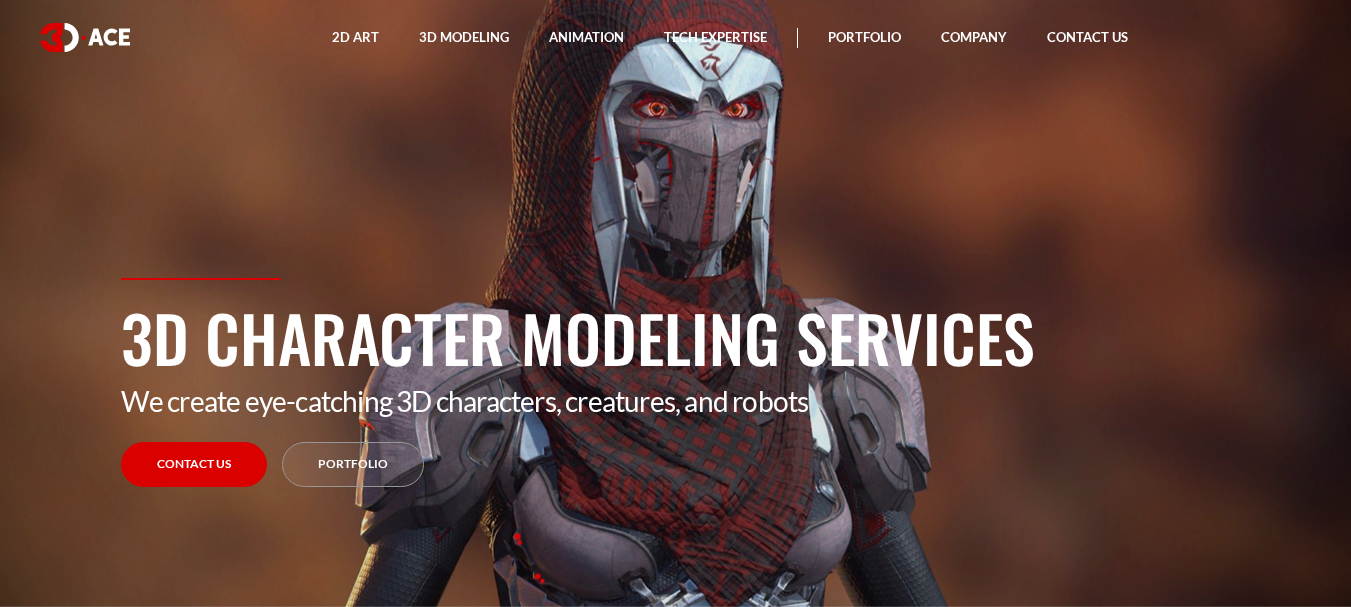 scroll, scrollTop: 0, scrollLeft: 0, axis: both 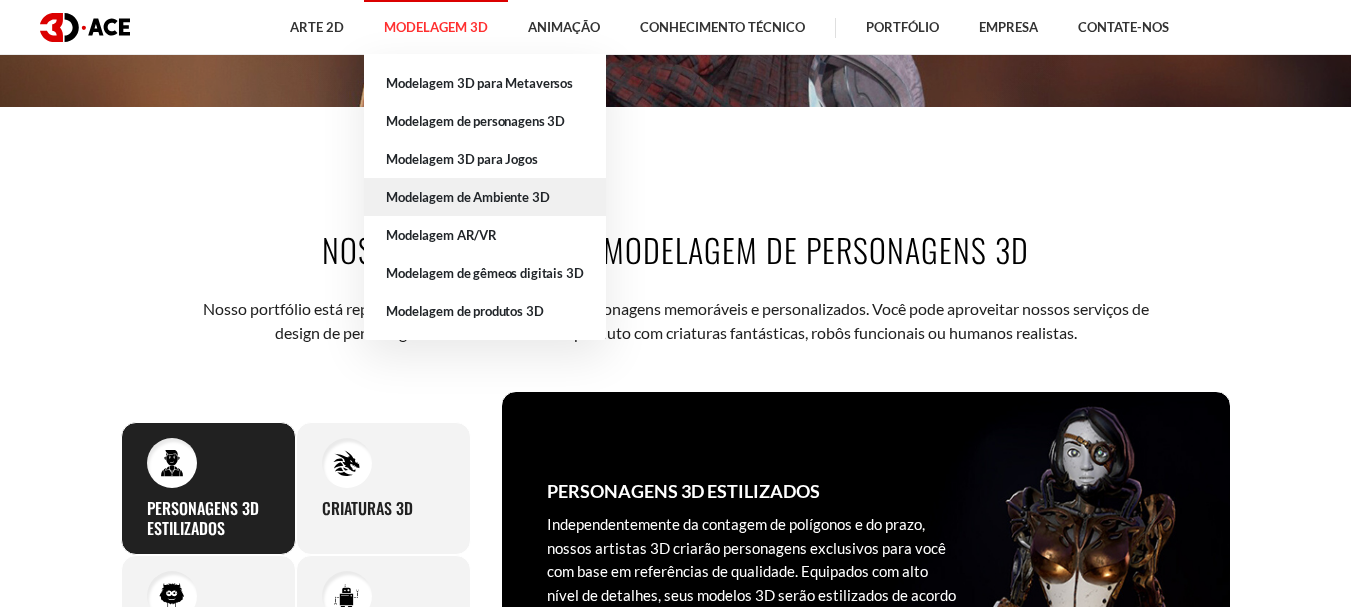 click on "Modelagem de Ambiente 3D" at bounding box center (467, 197) 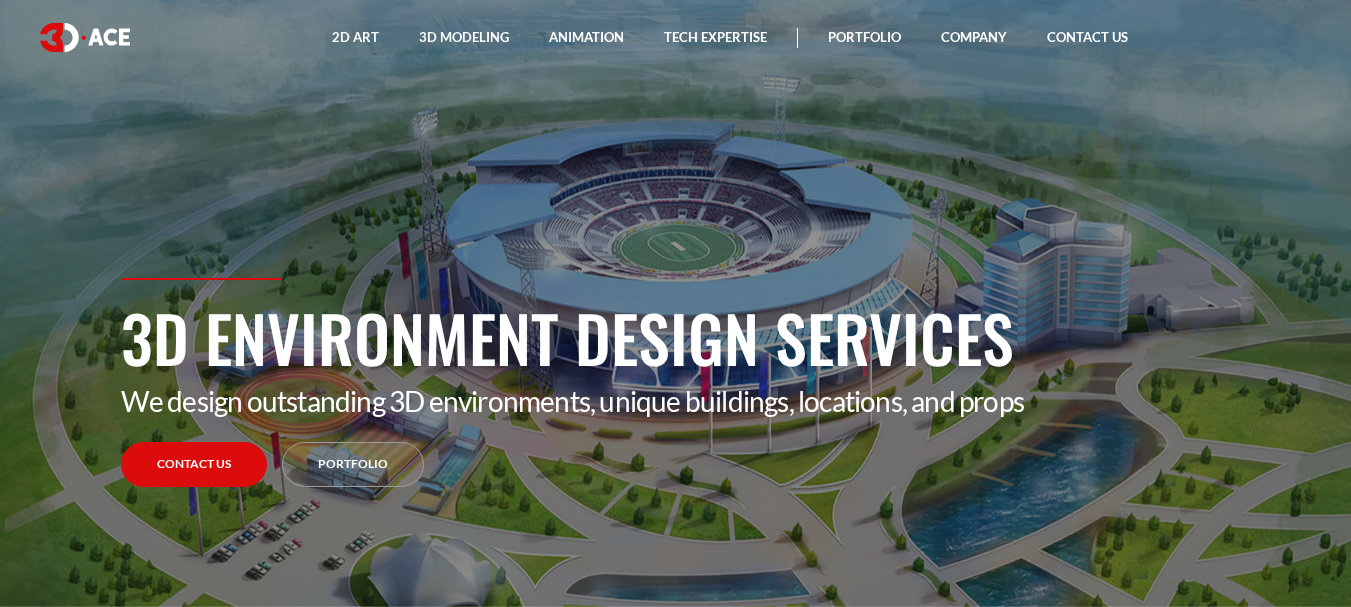 scroll, scrollTop: 0, scrollLeft: 0, axis: both 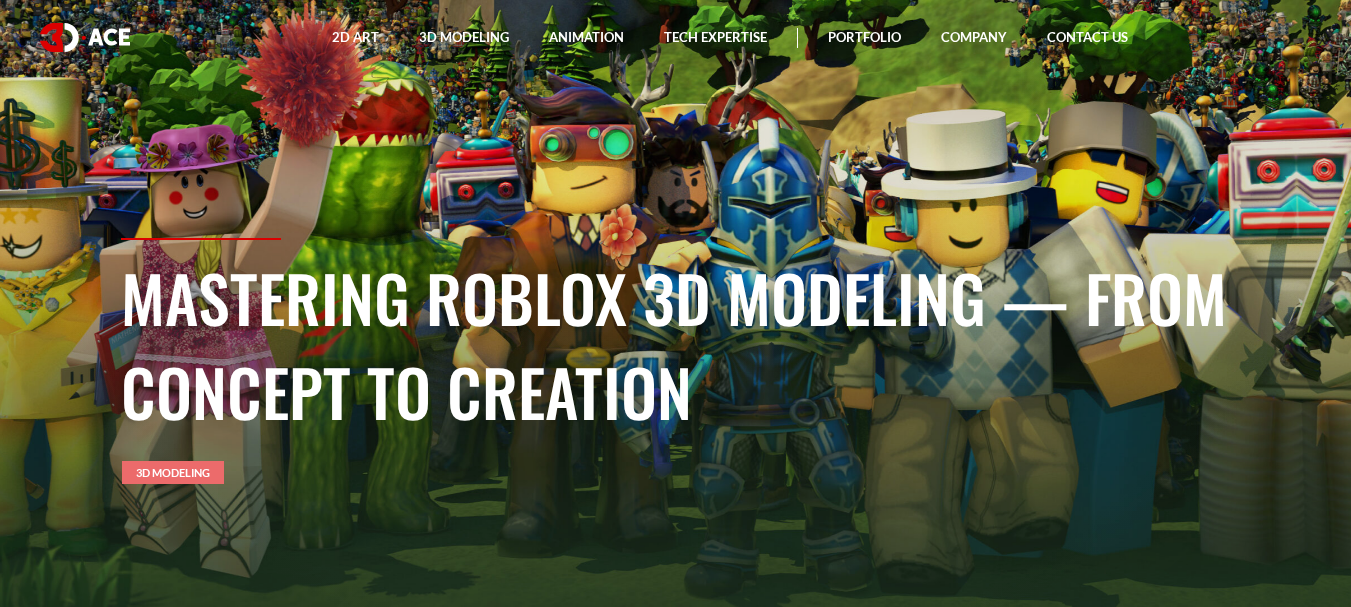 click on "3D Modeling" at bounding box center [173, 472] 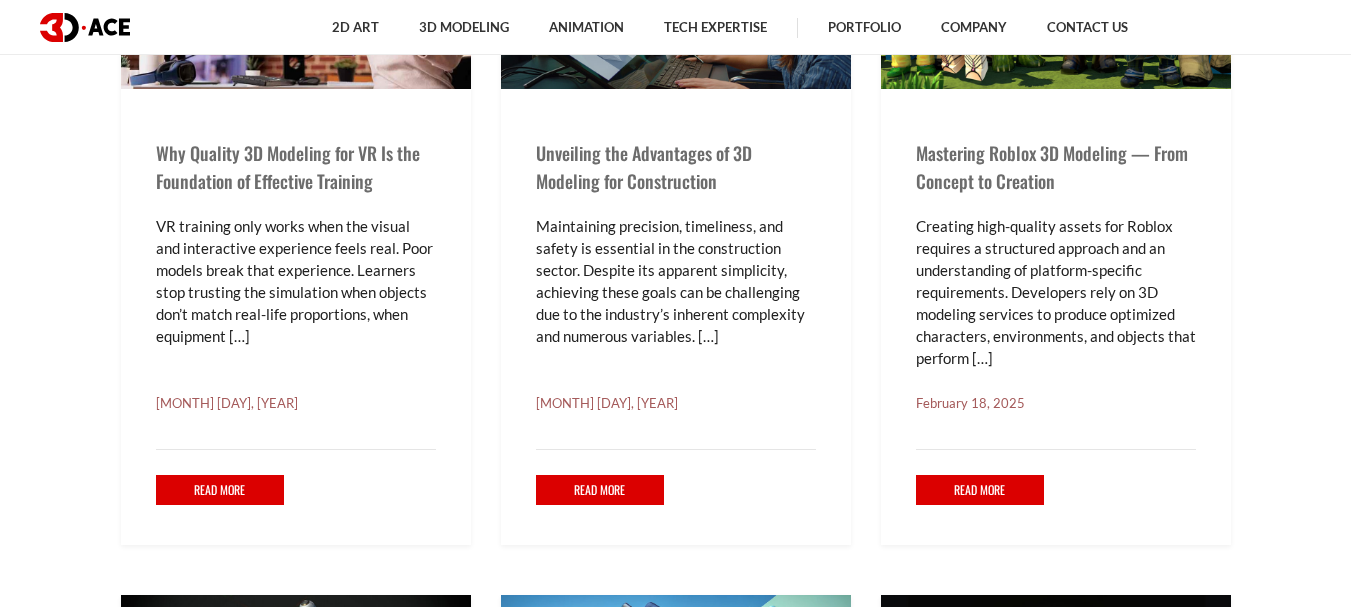 scroll, scrollTop: 800, scrollLeft: 0, axis: vertical 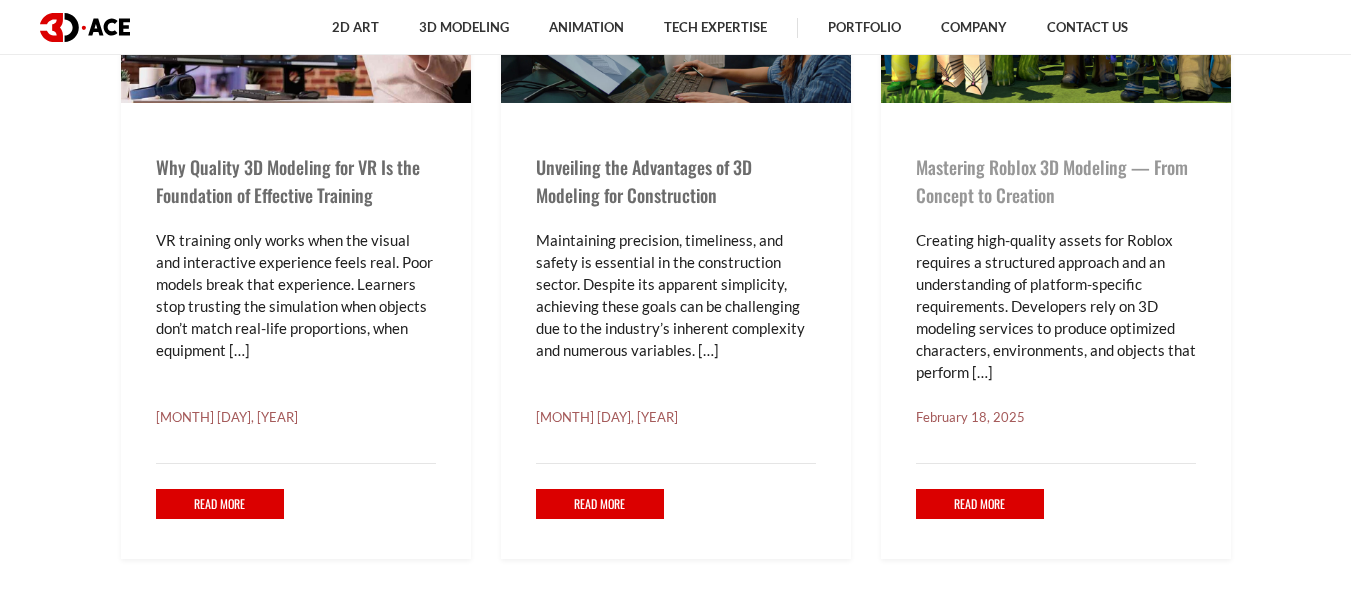 click on "Mastering Roblox 3D Modeling — From Concept to Creation" at bounding box center (1052, 181) 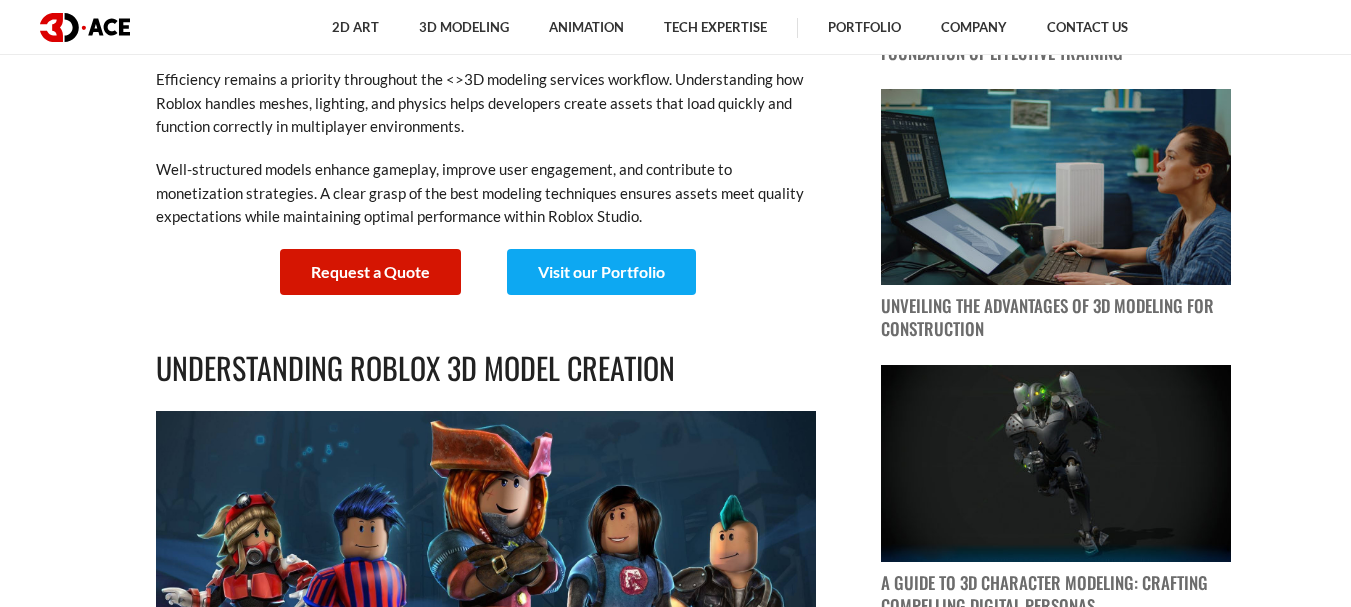 scroll, scrollTop: 900, scrollLeft: 0, axis: vertical 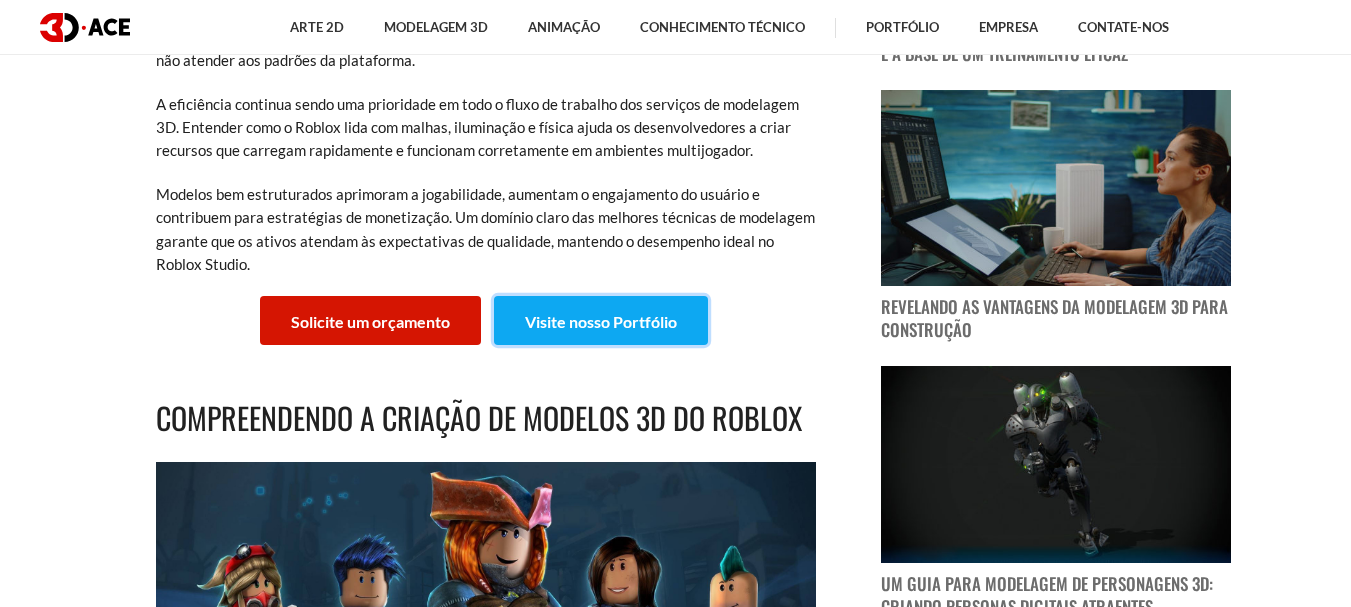 click on "Visite nosso Portfólio" at bounding box center [601, 321] 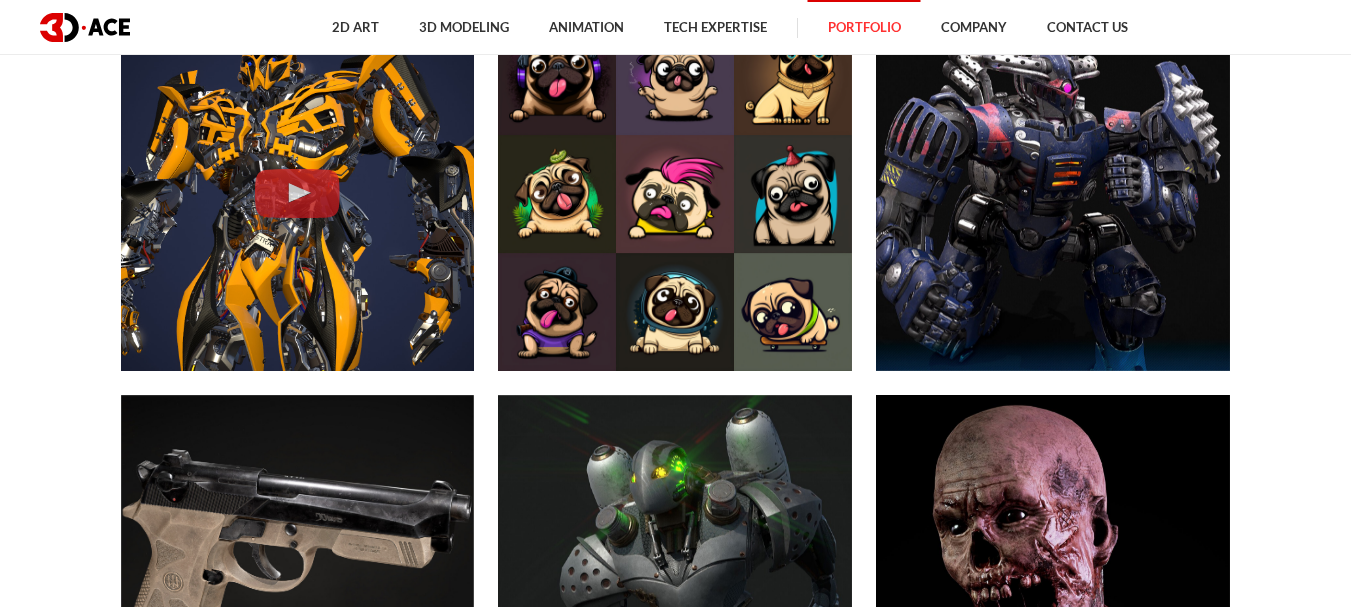 scroll, scrollTop: 700, scrollLeft: 0, axis: vertical 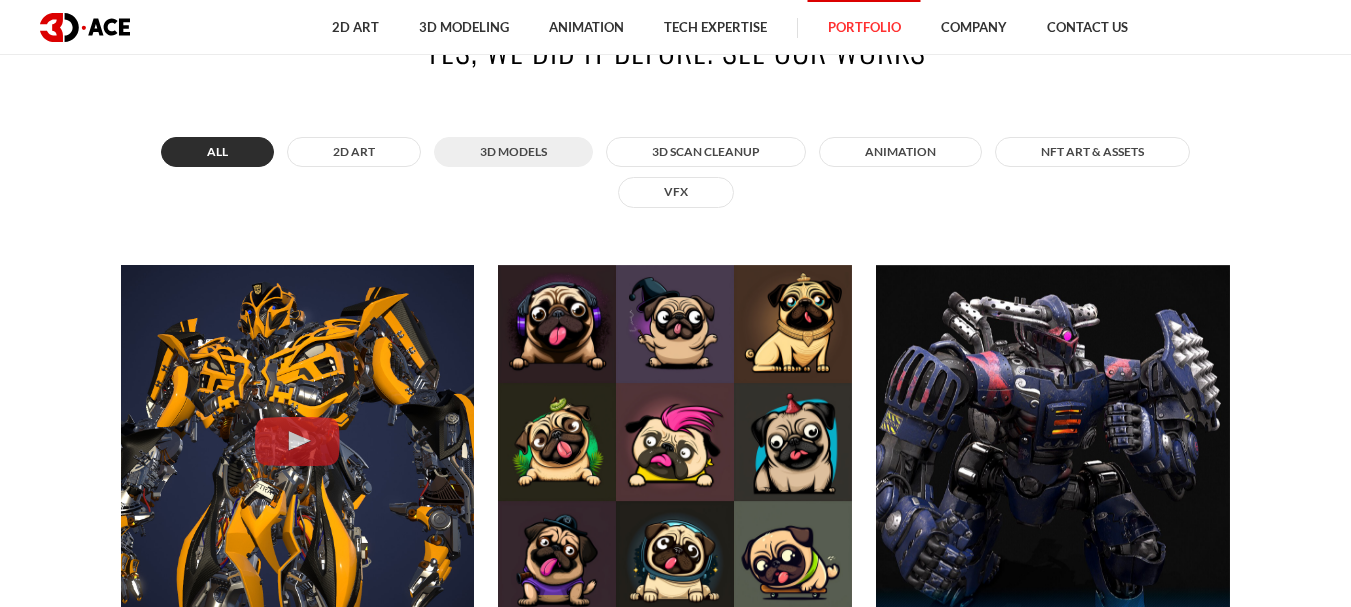 click on "3D MODELS" at bounding box center [513, 152] 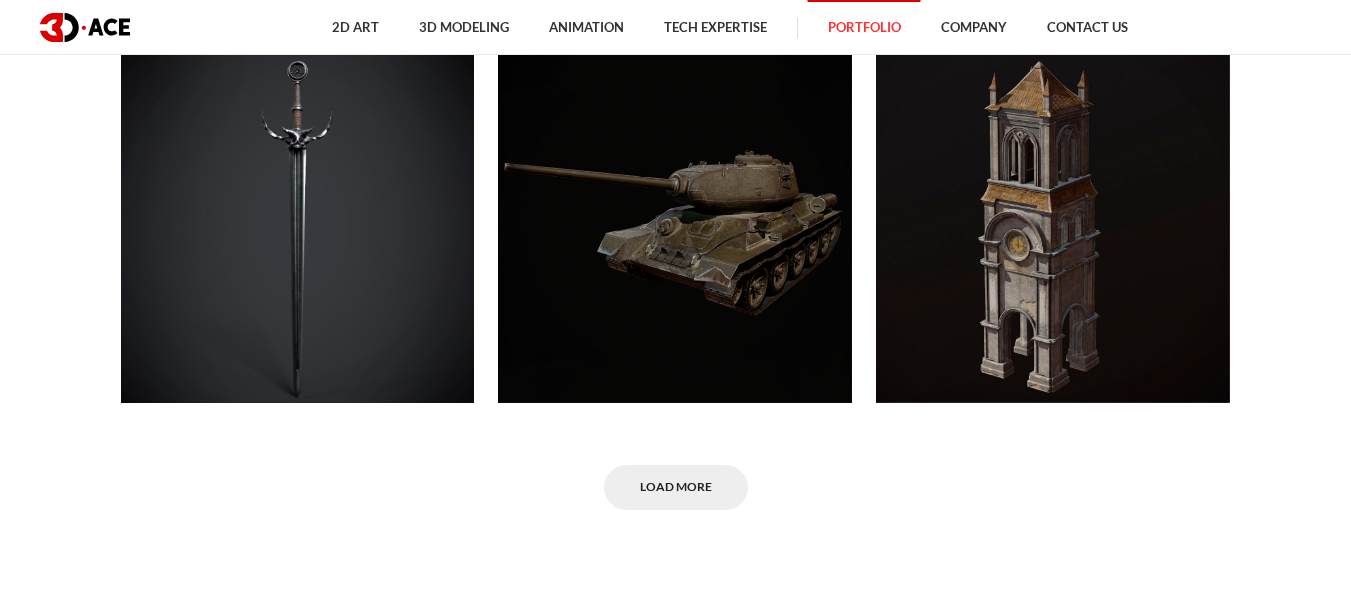 scroll, scrollTop: 9800, scrollLeft: 0, axis: vertical 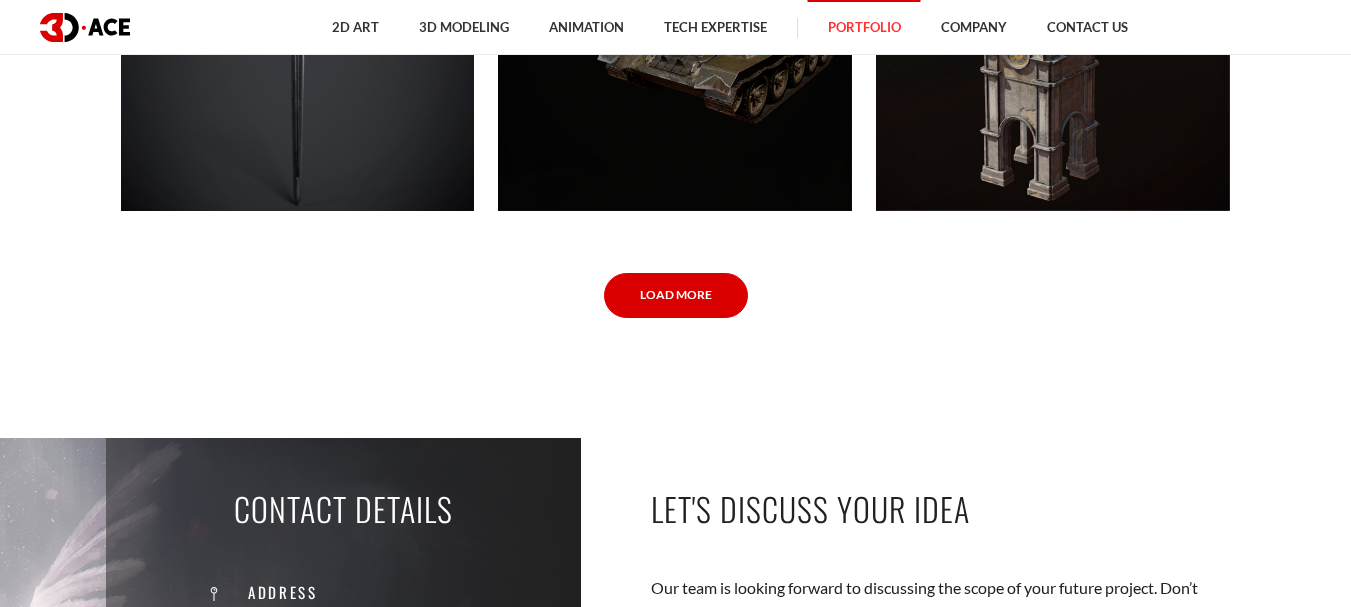 click on "Load More" at bounding box center (676, 295) 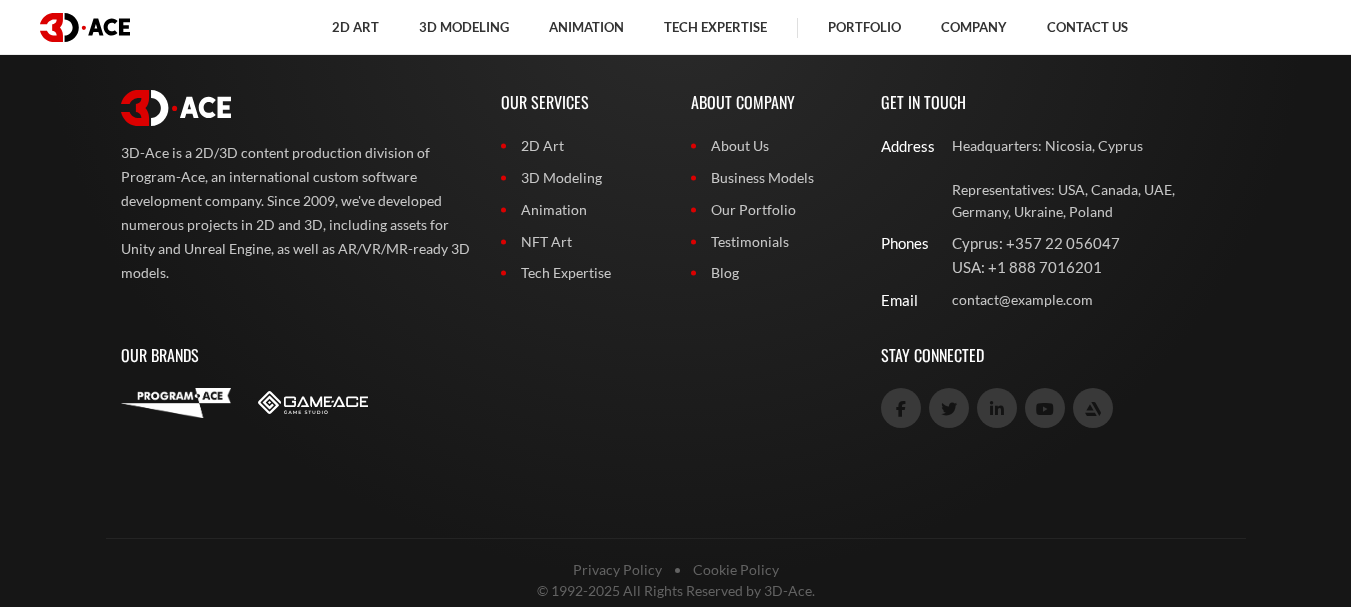scroll, scrollTop: 11971, scrollLeft: 0, axis: vertical 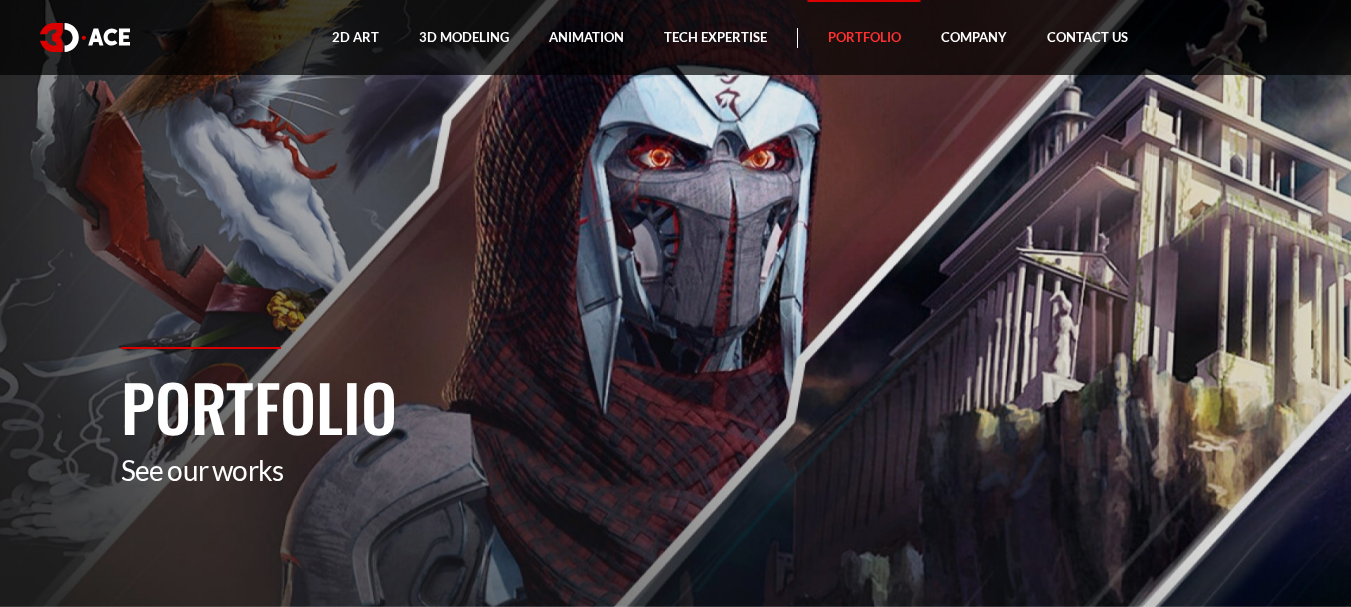 click on "Portfolio" at bounding box center (864, 37) 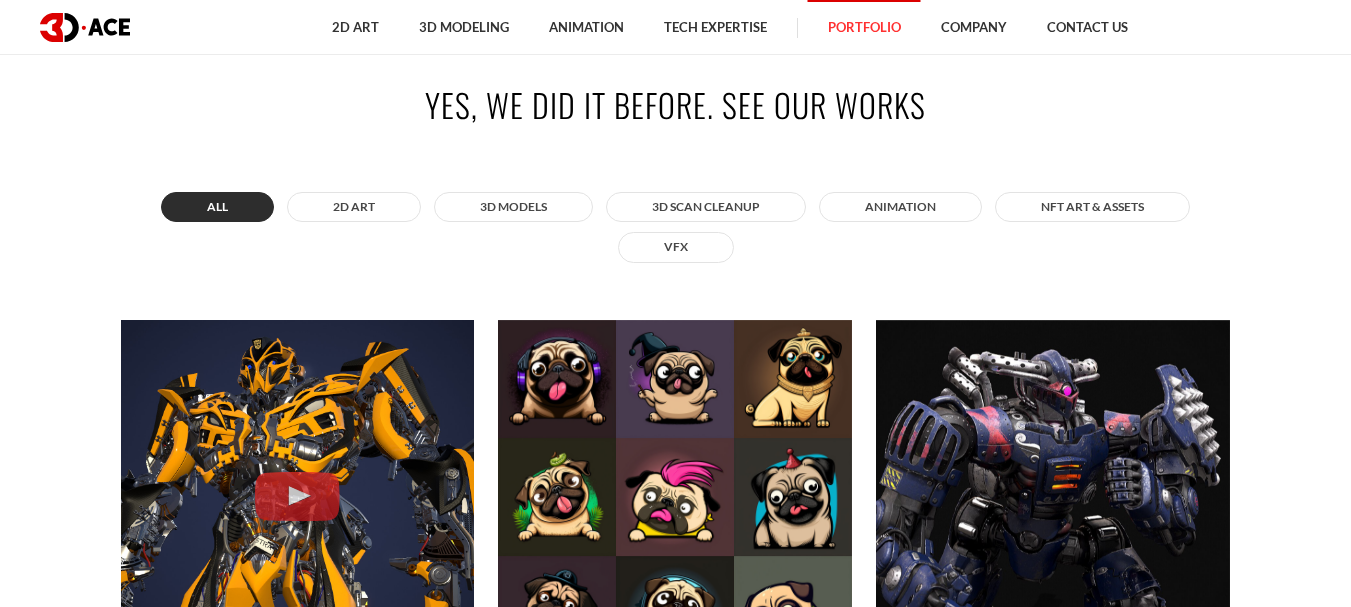 scroll, scrollTop: 400, scrollLeft: 0, axis: vertical 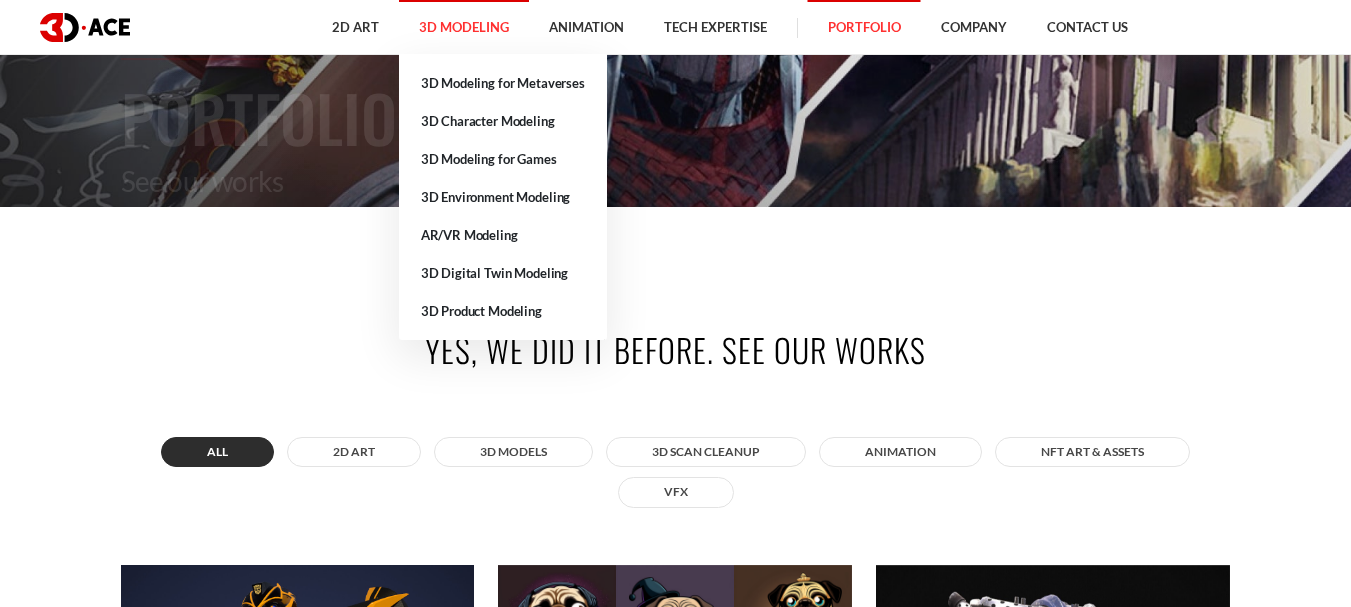 click on "3D Modeling" at bounding box center [464, 27] 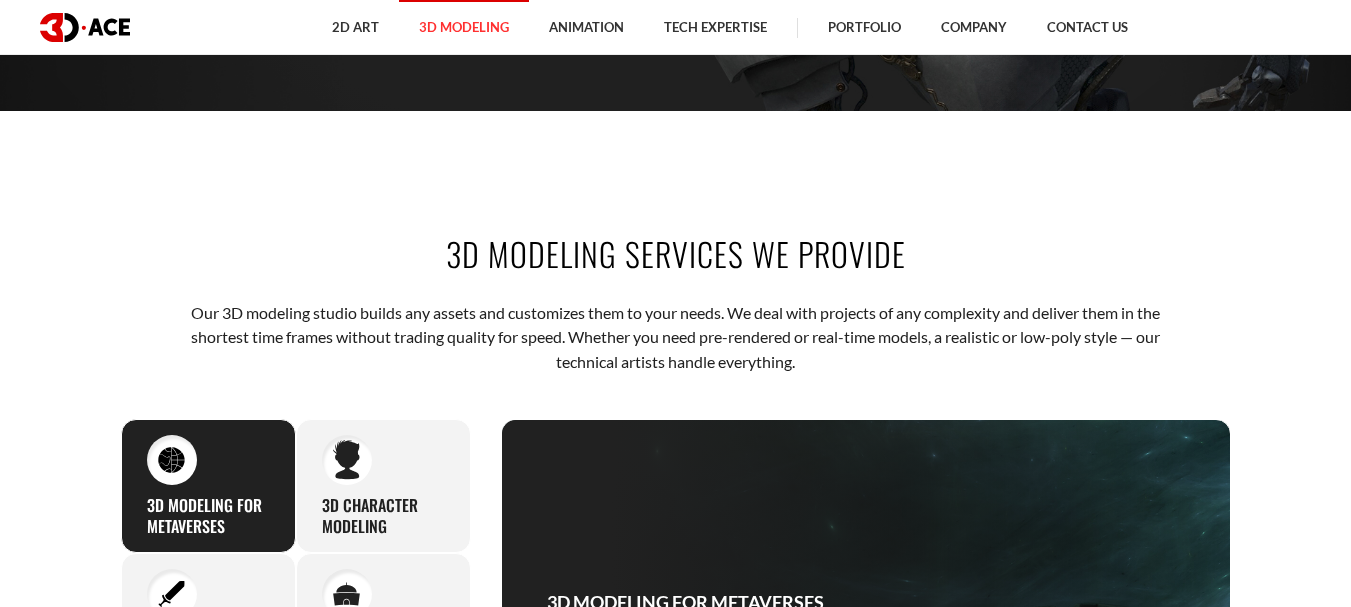 scroll, scrollTop: 700, scrollLeft: 0, axis: vertical 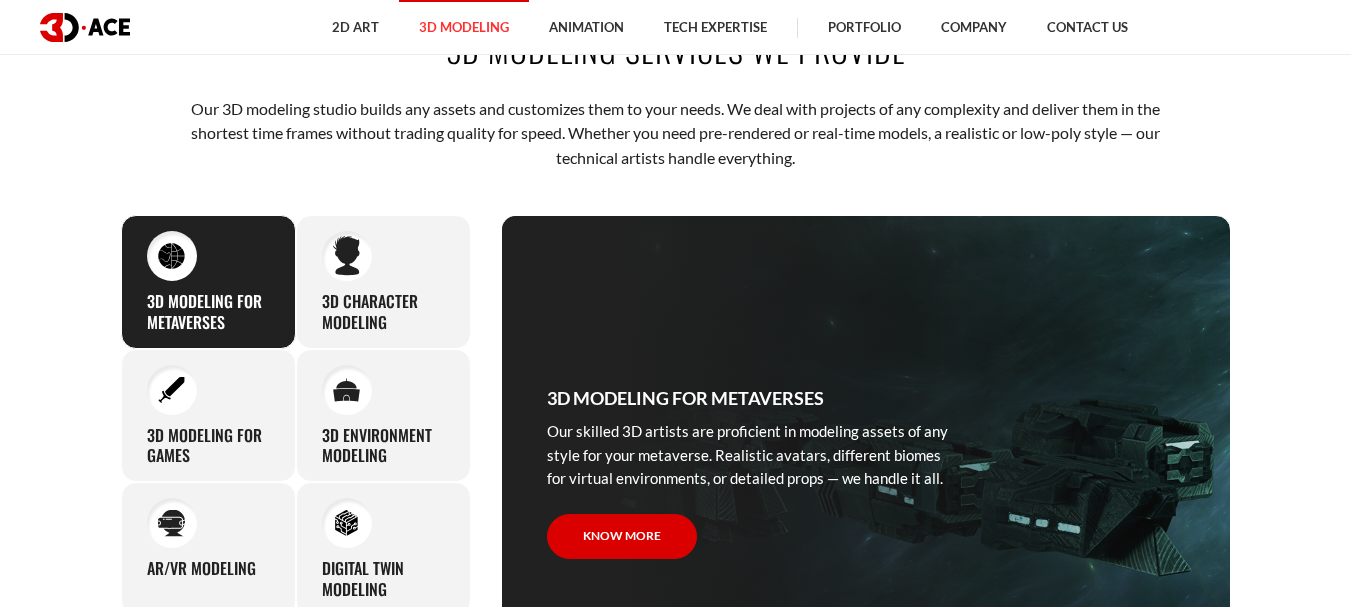 click at bounding box center (85, 27) 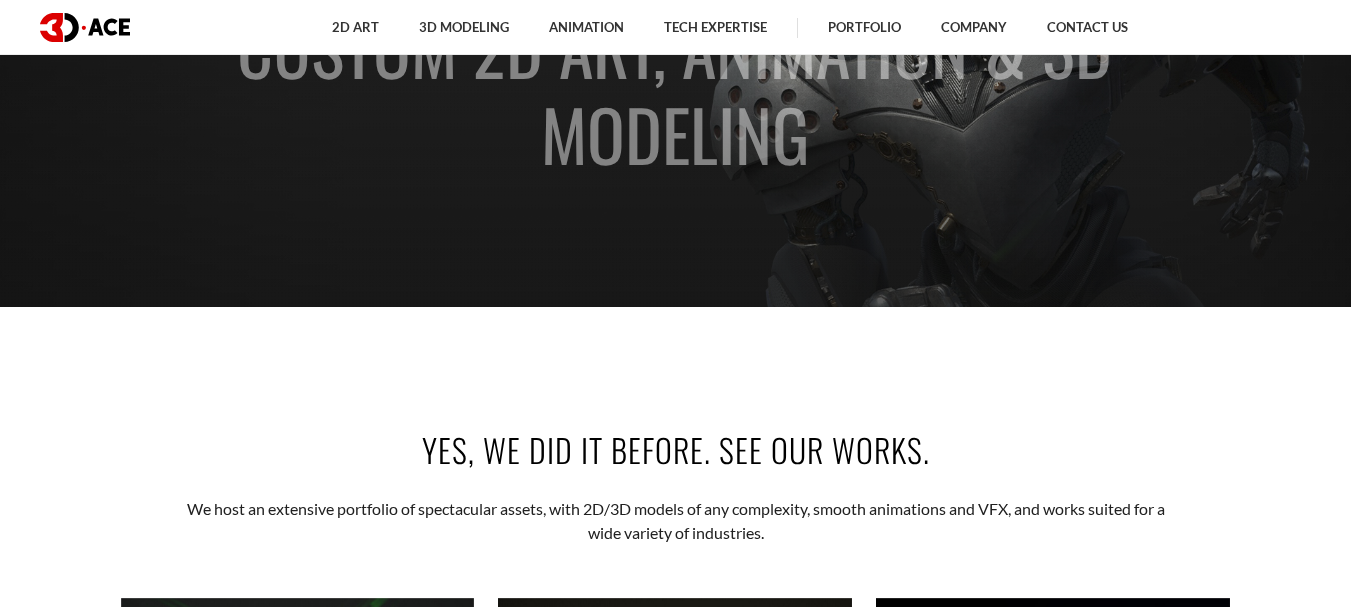 scroll, scrollTop: 0, scrollLeft: 0, axis: both 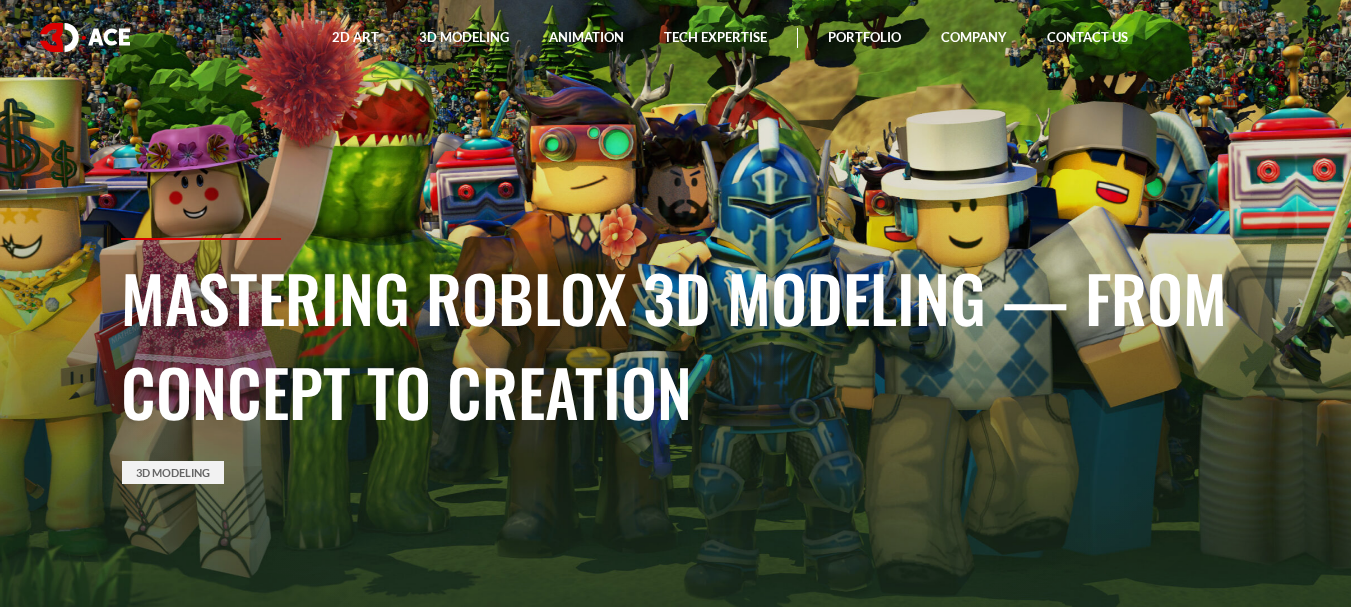 drag, startPoint x: 669, startPoint y: 232, endPoint x: 657, endPoint y: 237, distance: 13 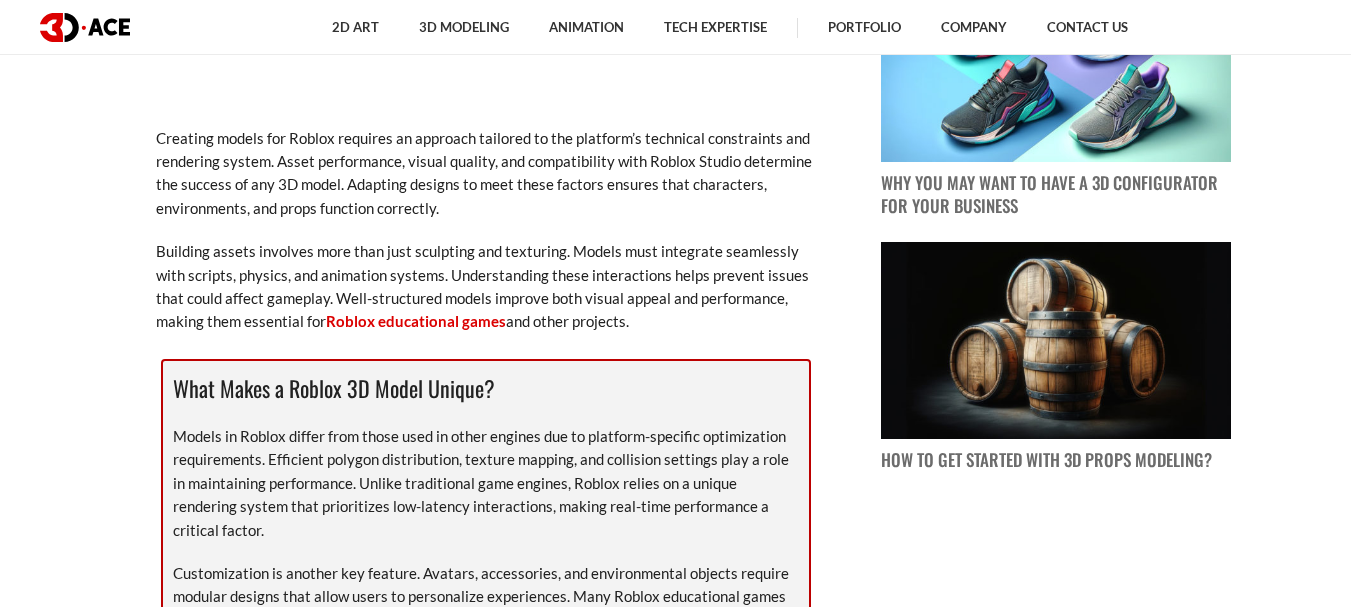 scroll, scrollTop: 1600, scrollLeft: 0, axis: vertical 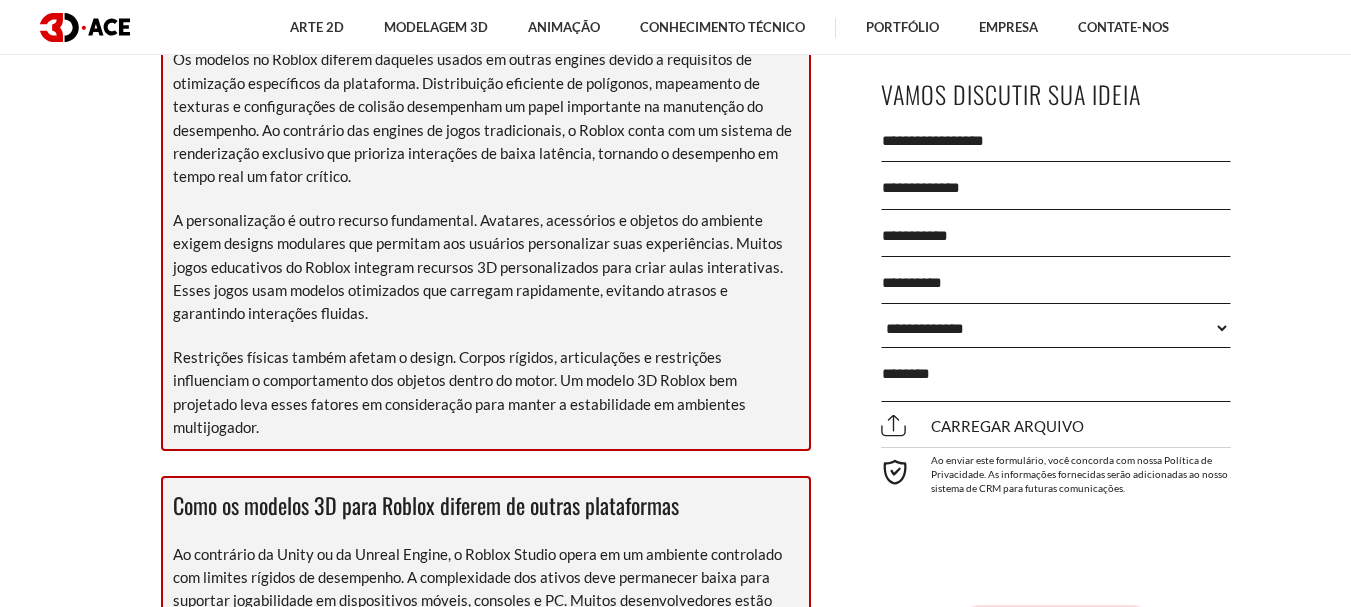 click on "[DATE]
Criar recursos de alta qualidade para o Roblox exige uma abordagem estruturada e a compreensão dos requisitos específicos da plataforma. Desenvolvedores contam com  serviços de modelagem 3D  para produzir personagens, ambientes e objetos otimizados com bom desempenho na engine. Ao contrário dos recursos 3D de uso geral, os modelos para o Roblox devem equilibrar detalhes com restrições de desempenho para garantir uma jogabilidade fluida.
Solicite um orçamento
Visite nosso Portfólio" at bounding box center (675, 4933) 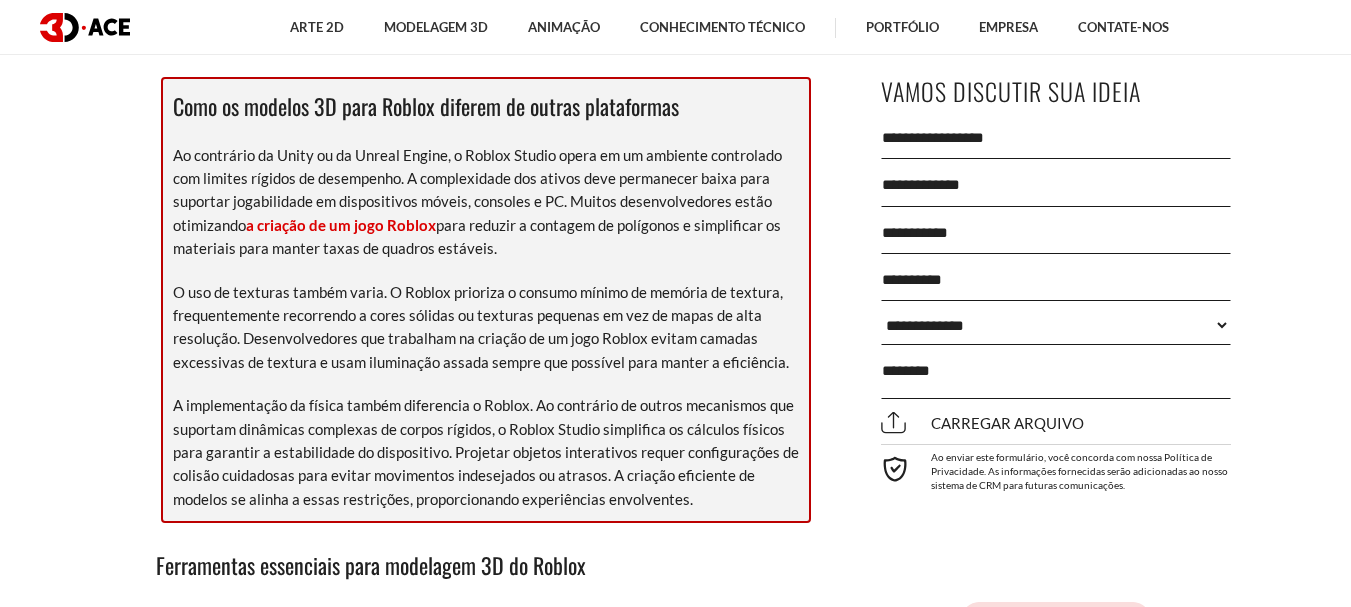 scroll, scrollTop: 2450, scrollLeft: 0, axis: vertical 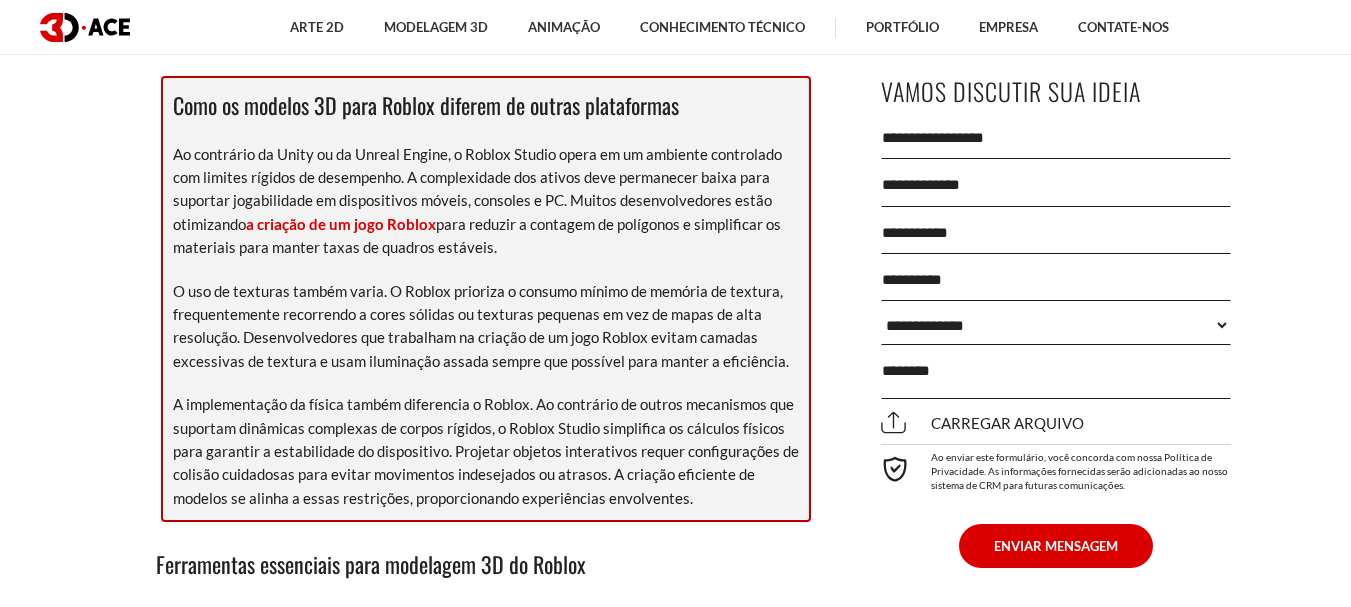 click on "[DATE]
Criar recursos de alta qualidade para o Roblox exige uma abordagem estruturada e a compreensão dos requisitos específicos da plataforma. Desenvolvedores contam com  serviços de modelagem 3D  para produzir personagens, ambientes e objetos otimizados com bom desempenho na engine. Ao contrário dos recursos 3D de uso geral, os modelos para o Roblox devem equilibrar detalhes com restrições de desempenho para garantir uma jogabilidade fluida.
A eficiência continua sendo uma prioridade em todo o fluxo de trabalho dos serviços de modelagem 3D. Entender como o Roblox lida com malhas, iluminação e física ajuda os desenvolvedores a criar recursos que carregam rapidamente e funcionam corretamente em ambientes multijogador.
Solicite um orçamento" at bounding box center (486, 4463) 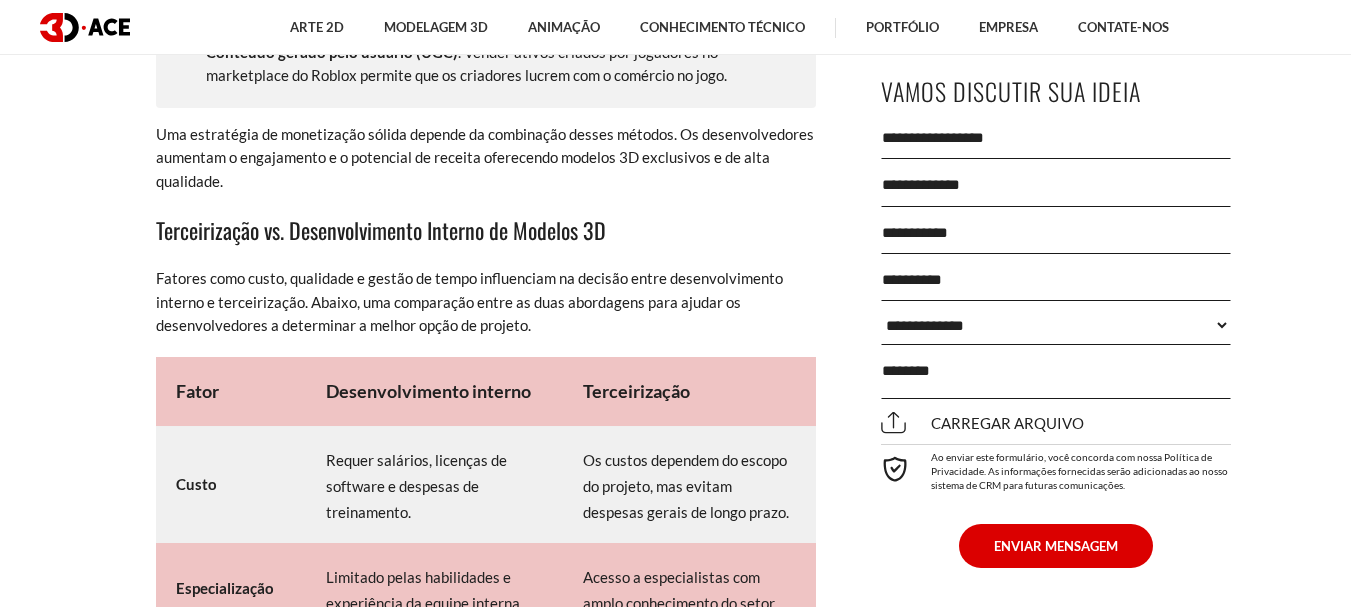 scroll, scrollTop: 12050, scrollLeft: 0, axis: vertical 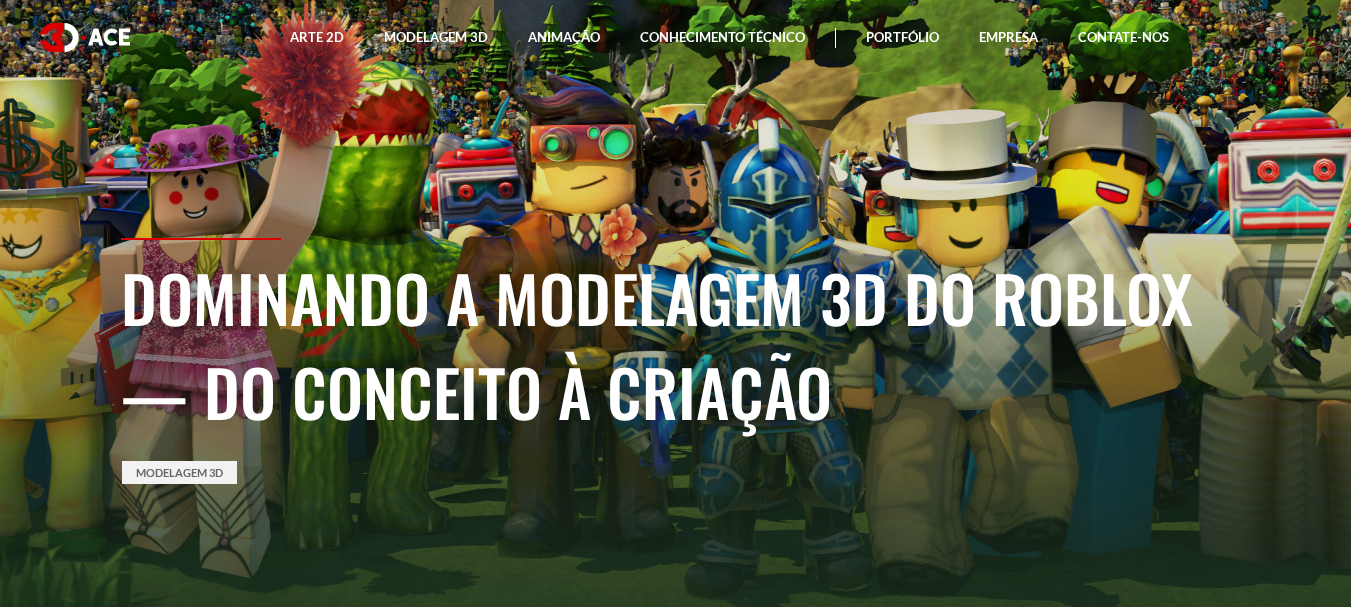 click on "Dominando a modelagem 3D do Roblox — do conceito à criação
Modelagem 3D" at bounding box center (676, 422) 